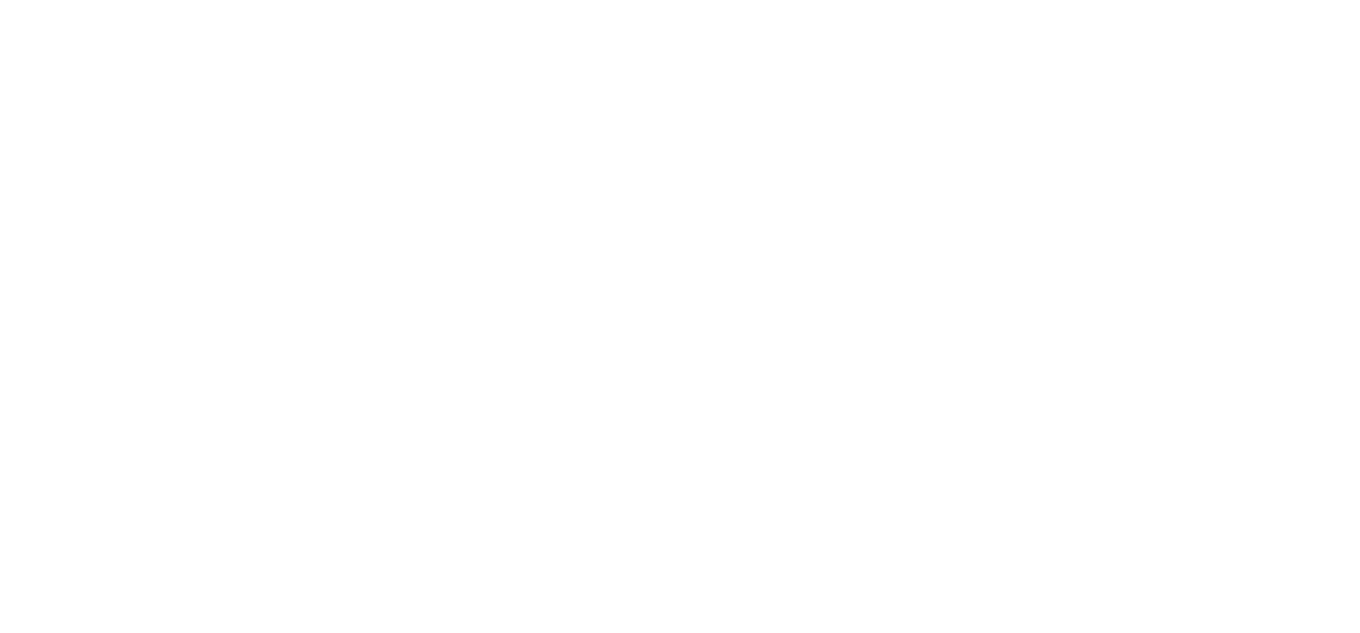 scroll, scrollTop: 0, scrollLeft: 0, axis: both 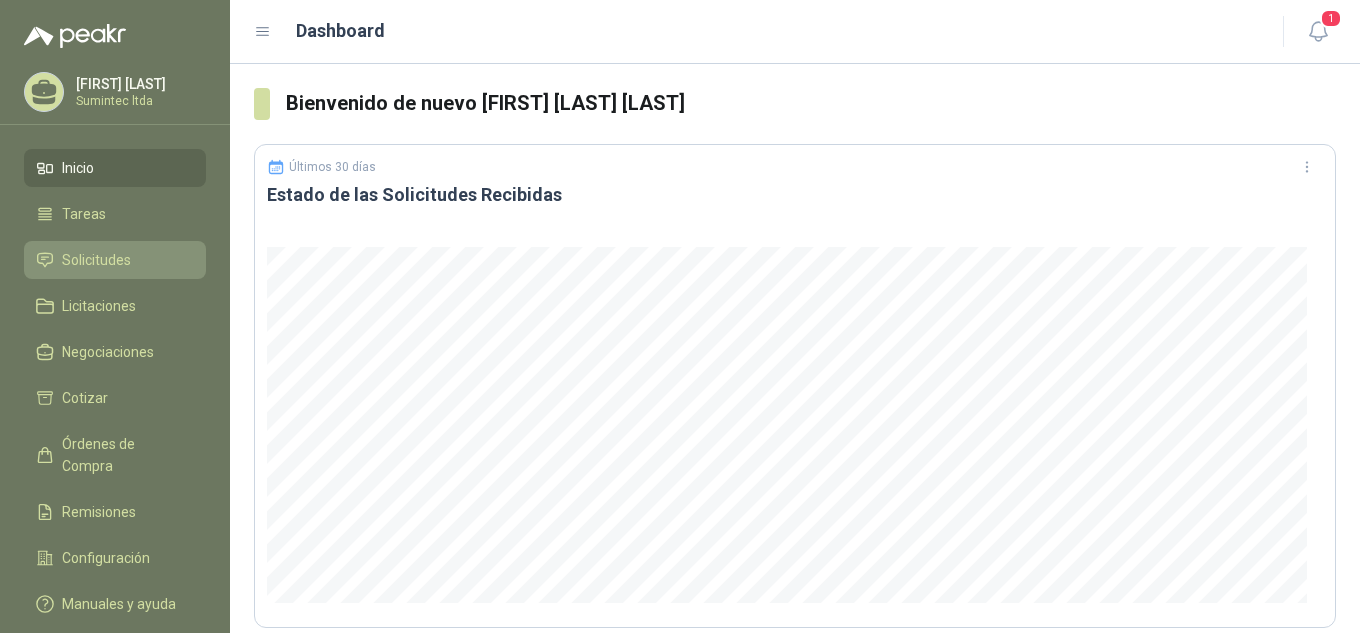 click on "Solicitudes" at bounding box center (96, 260) 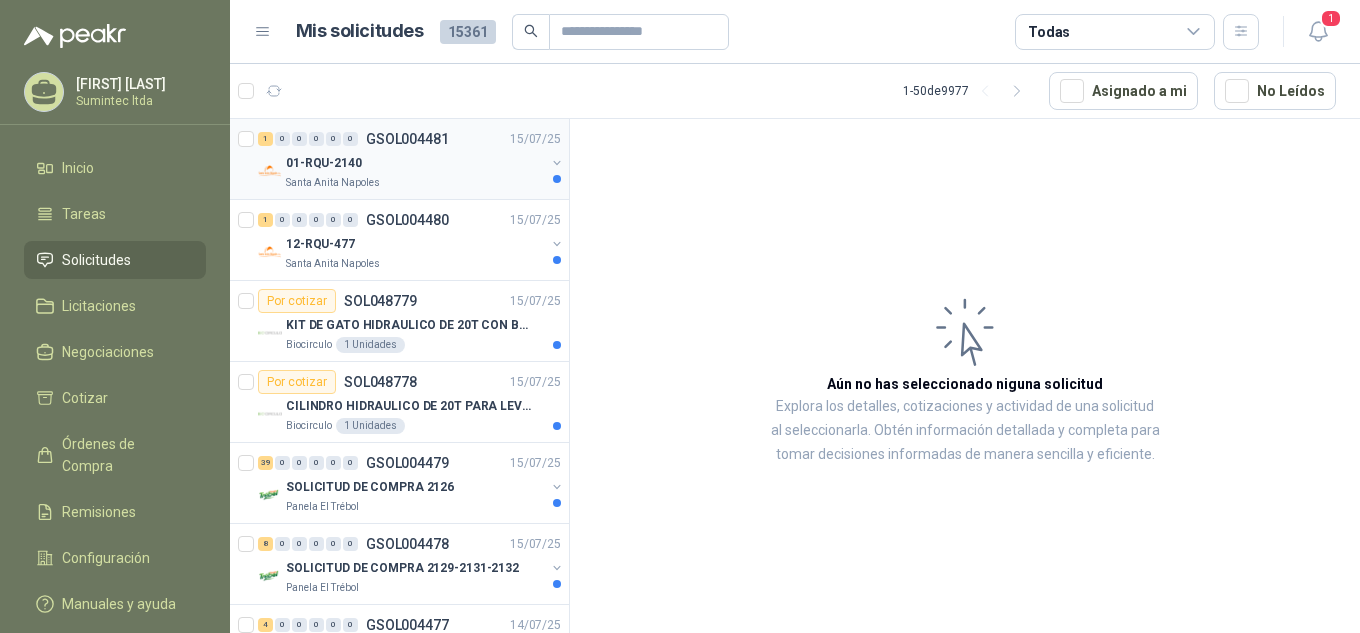 click on "01-RQU-2140" at bounding box center (415, 163) 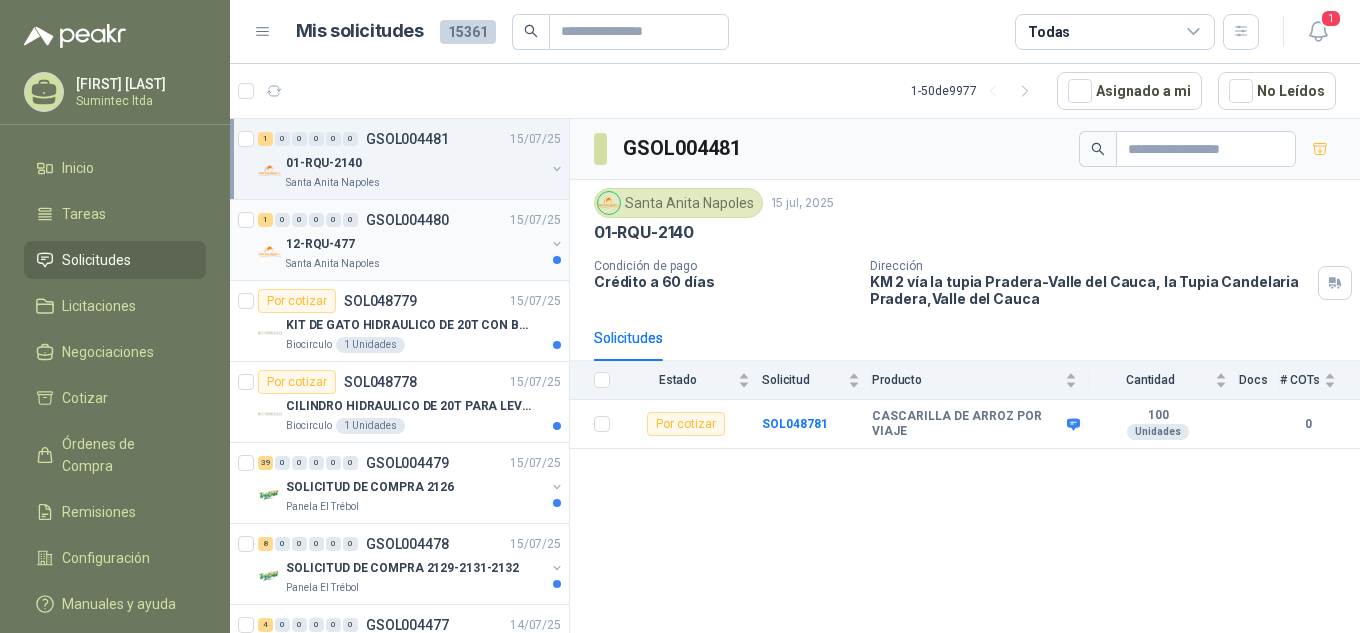 click on "Santa Anita Napoles" at bounding box center [333, 264] 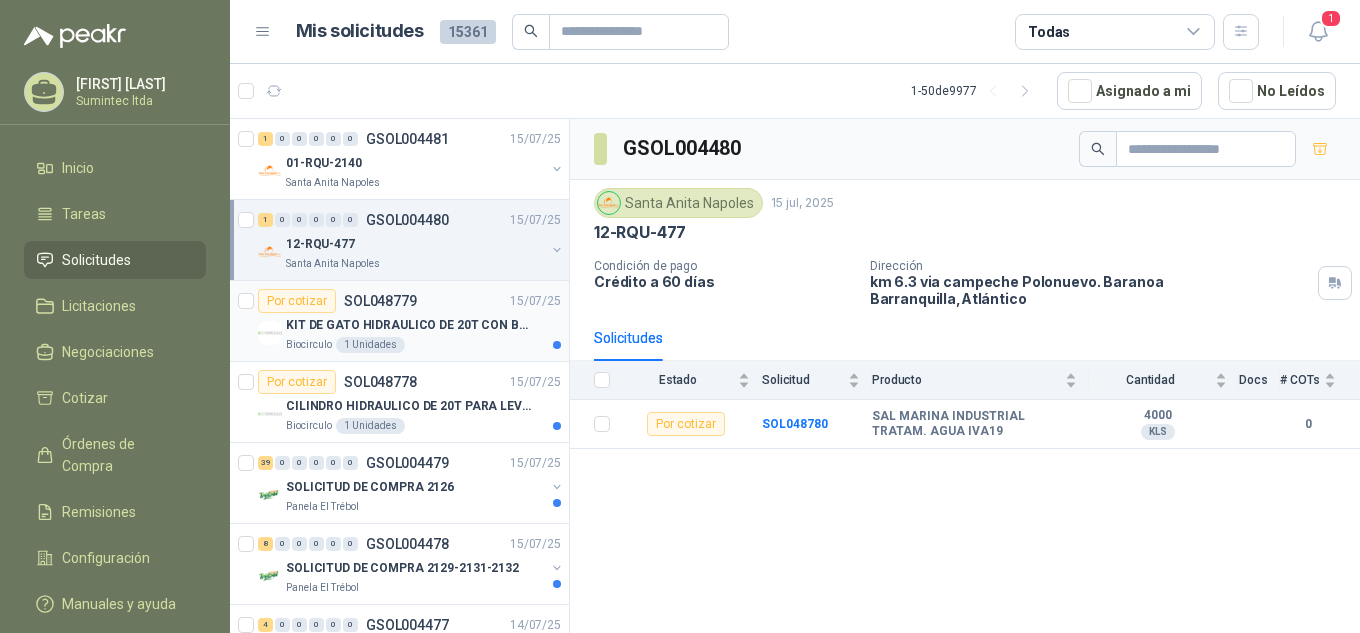 click on "Biocirculo  1   Unidades" at bounding box center [423, 345] 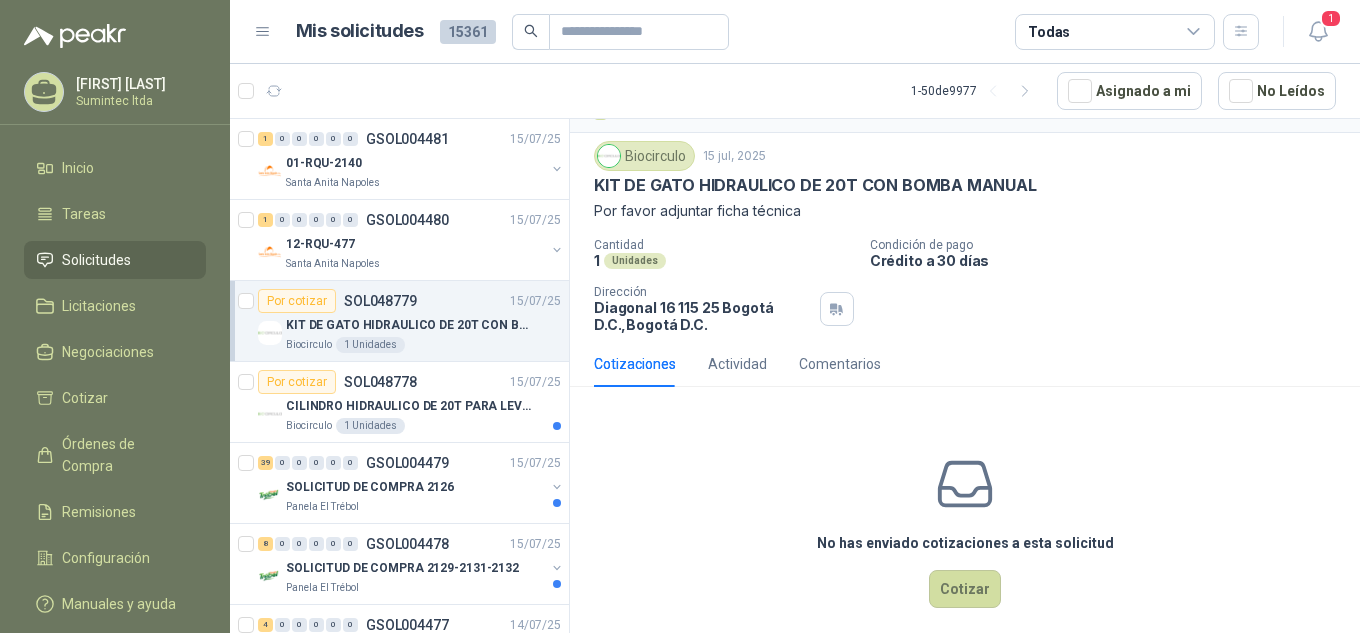 scroll, scrollTop: 62, scrollLeft: 0, axis: vertical 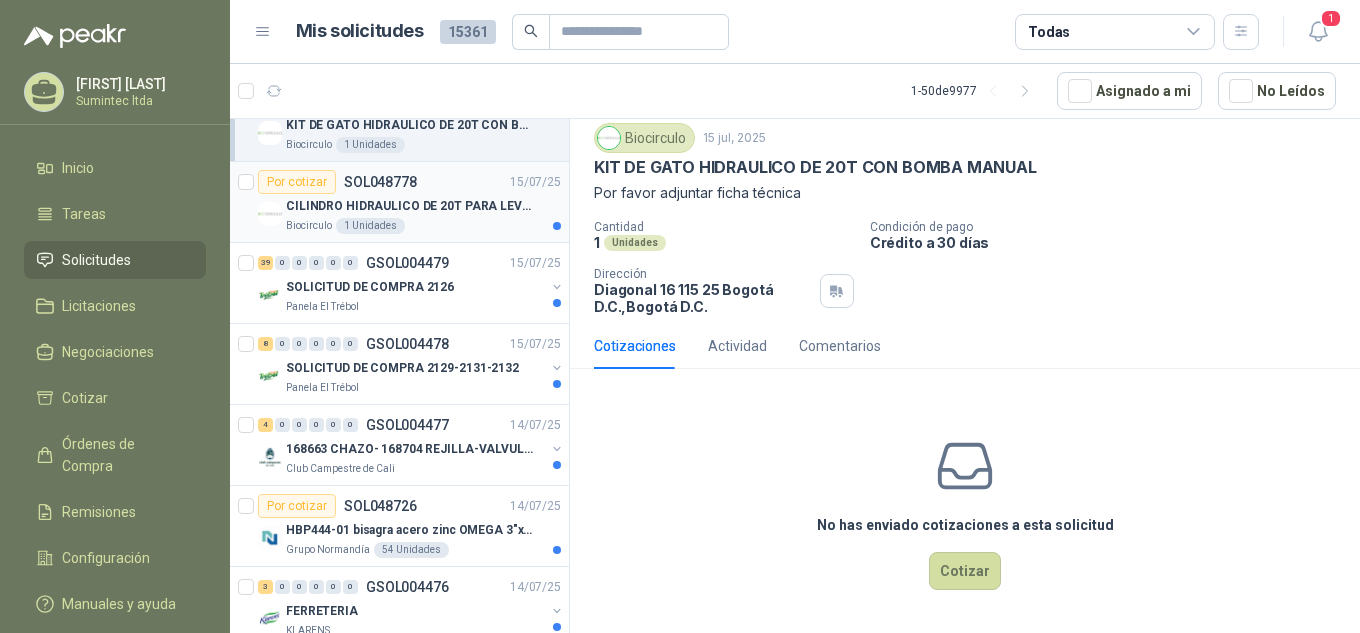 click on "CILINDRO  HIDRAULICO  DE 20T PARA LEVACION AUTOMATICA(BOTELLA)" at bounding box center [410, 206] 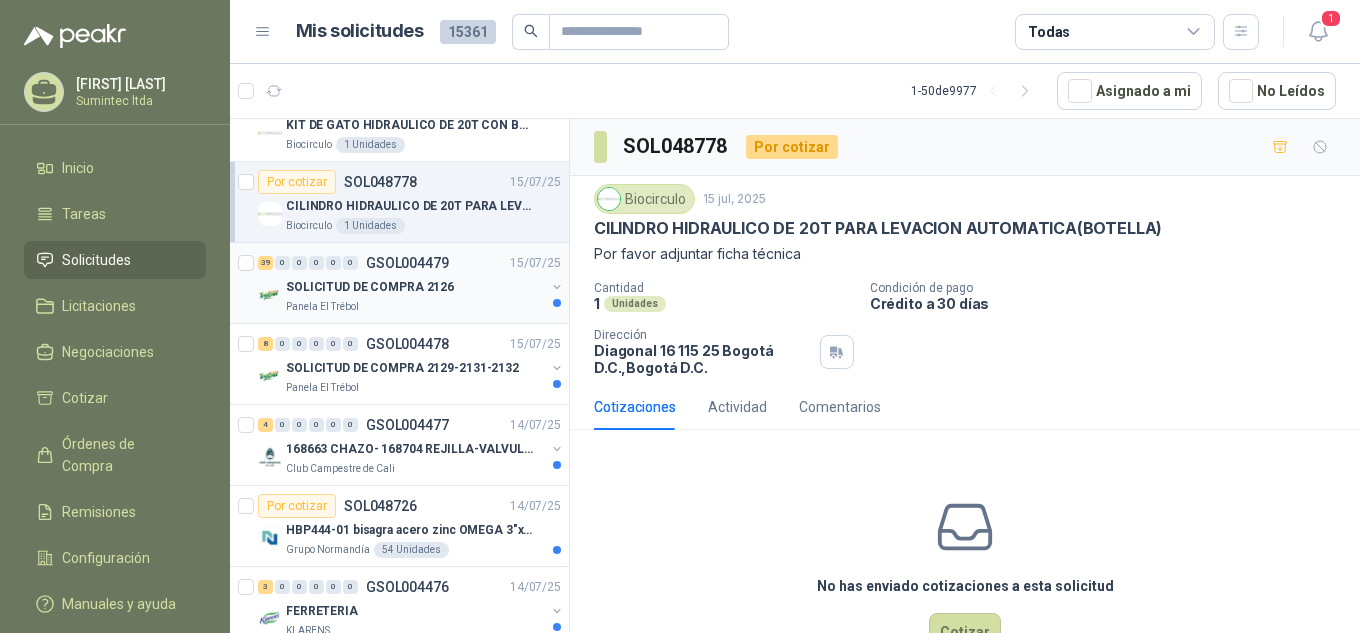 click on "SOLICITUD DE COMPRA 2126" at bounding box center (415, 287) 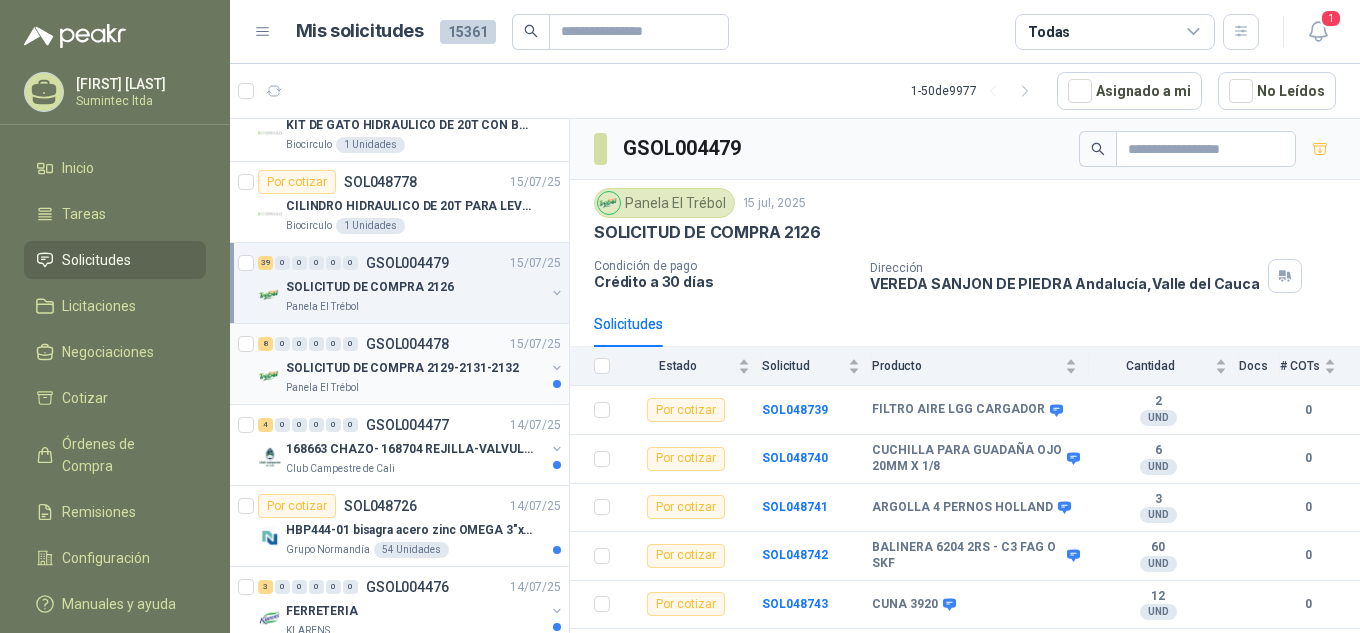 click on "SOLICITUD DE COMPRA 2129-2131-2132" at bounding box center (402, 368) 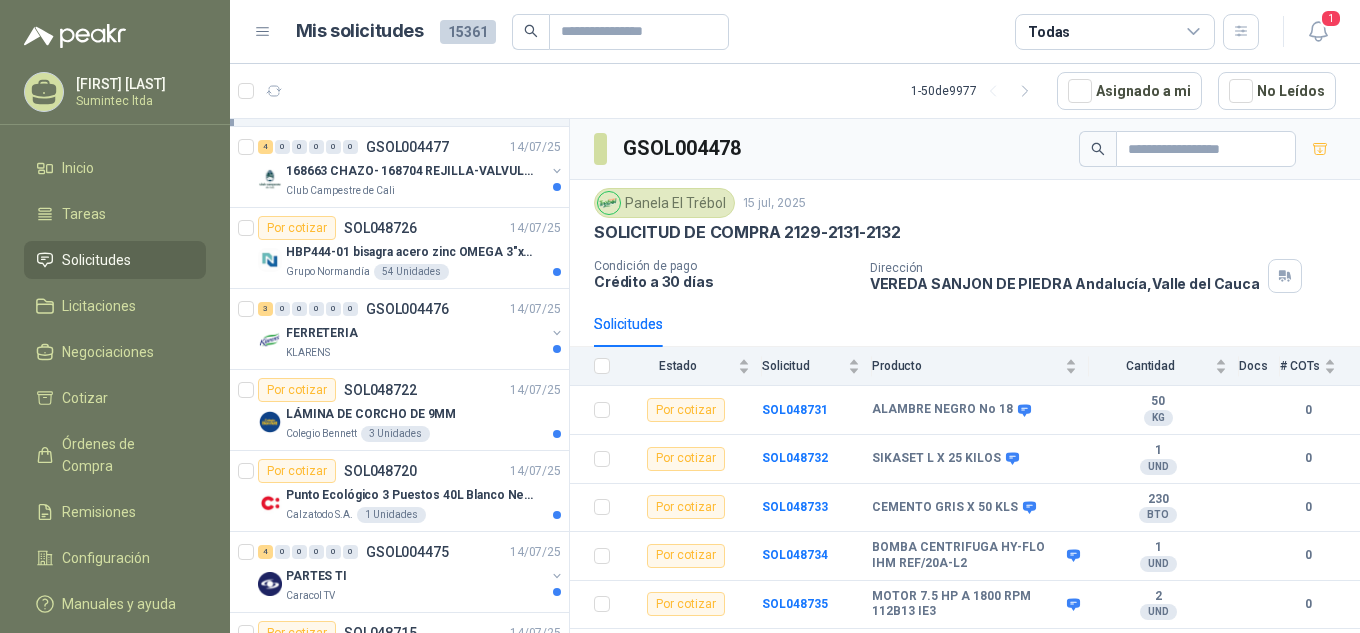 scroll, scrollTop: 500, scrollLeft: 0, axis: vertical 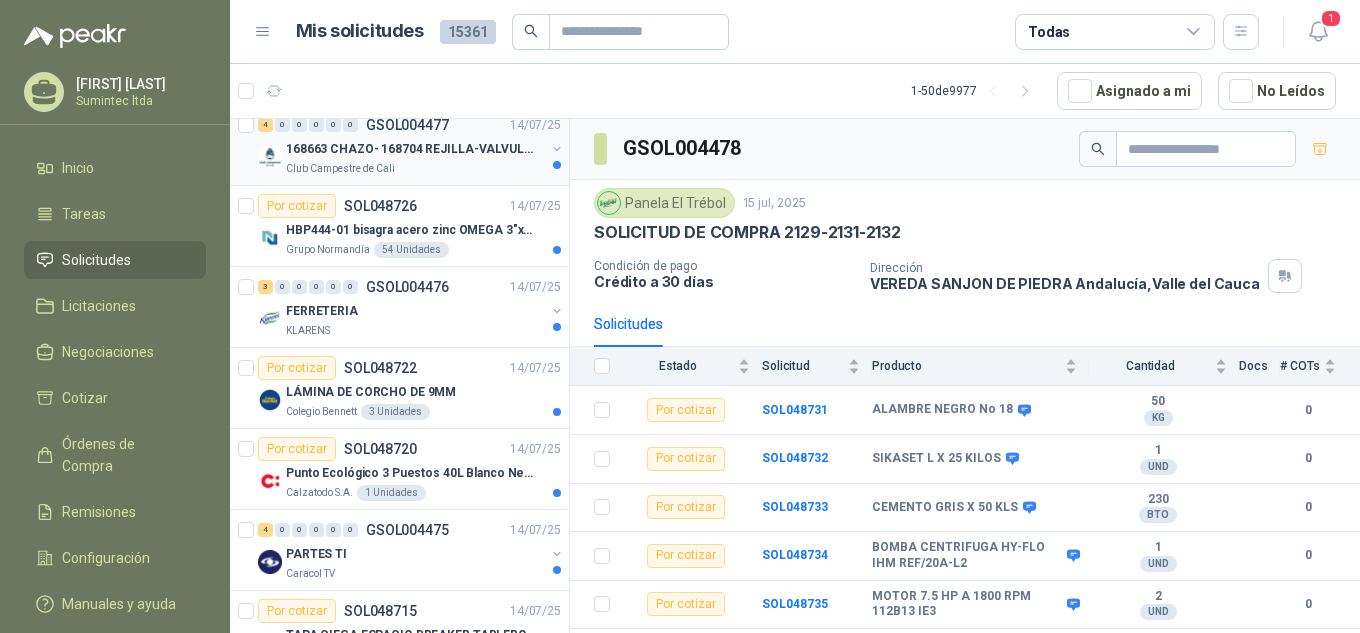 click on "Club Campestre de Cali" at bounding box center [340, 169] 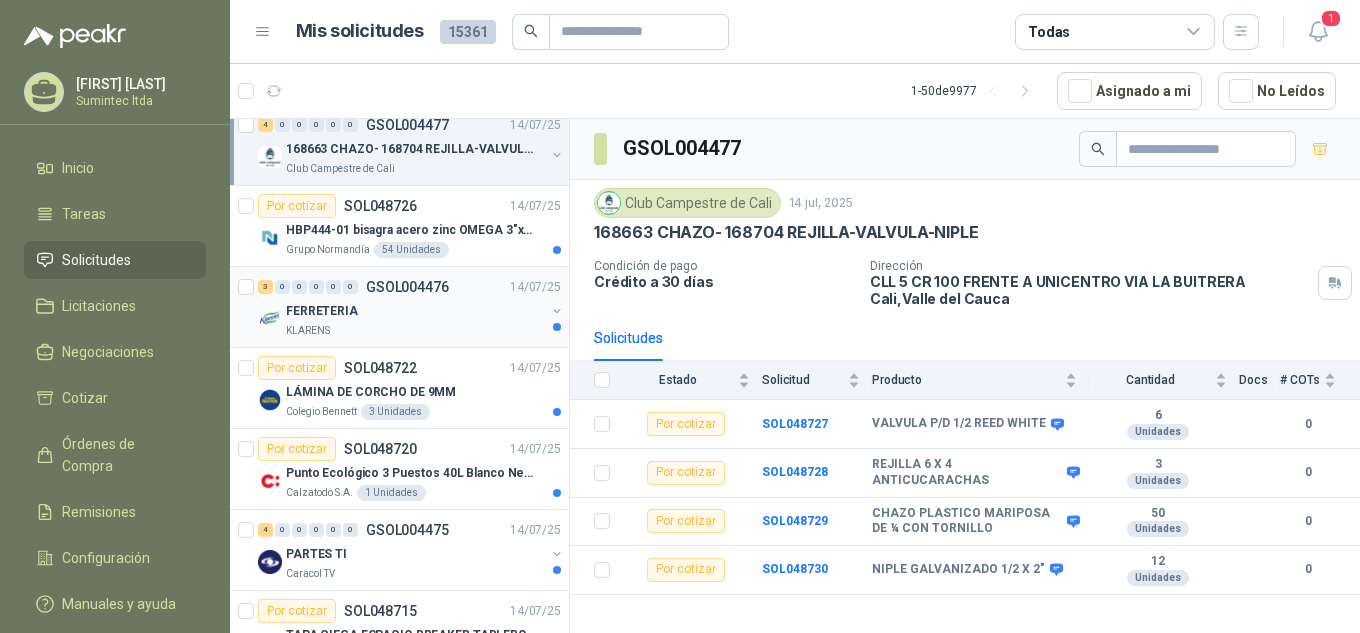 click on "FERRETERIA" at bounding box center (415, 311) 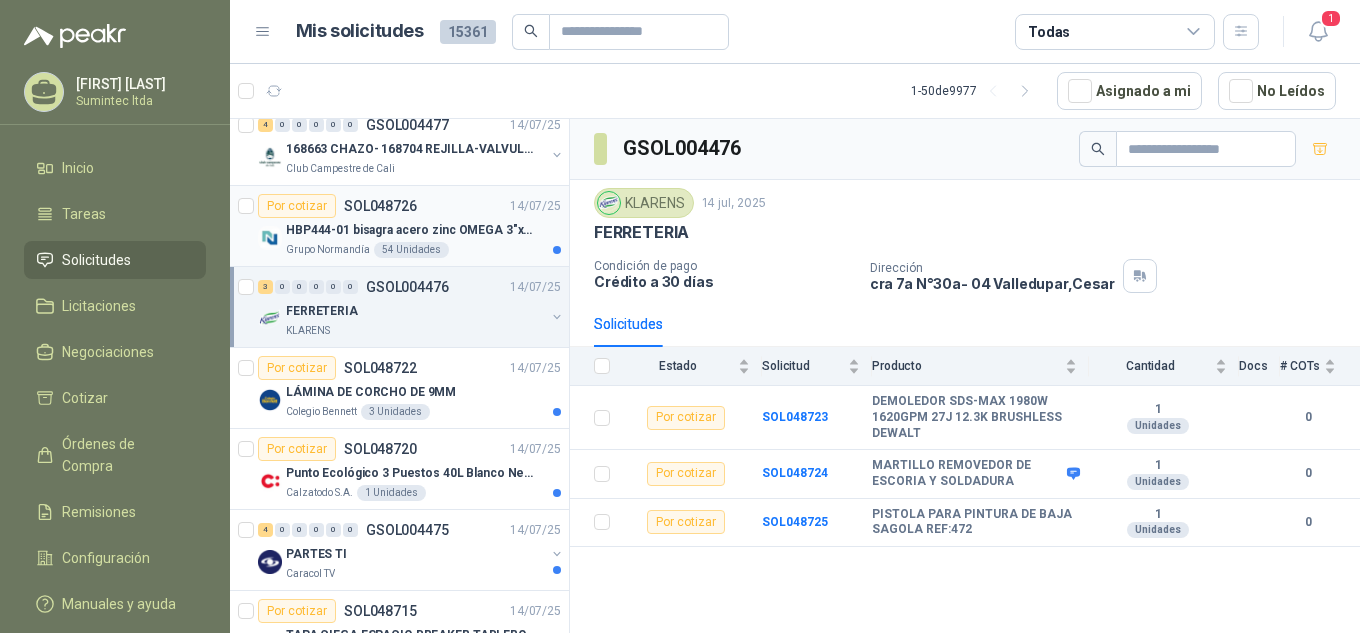 click on "HBP444-01 bisagra acero zinc OMEGA 3"x 1.8mm." at bounding box center [423, 230] 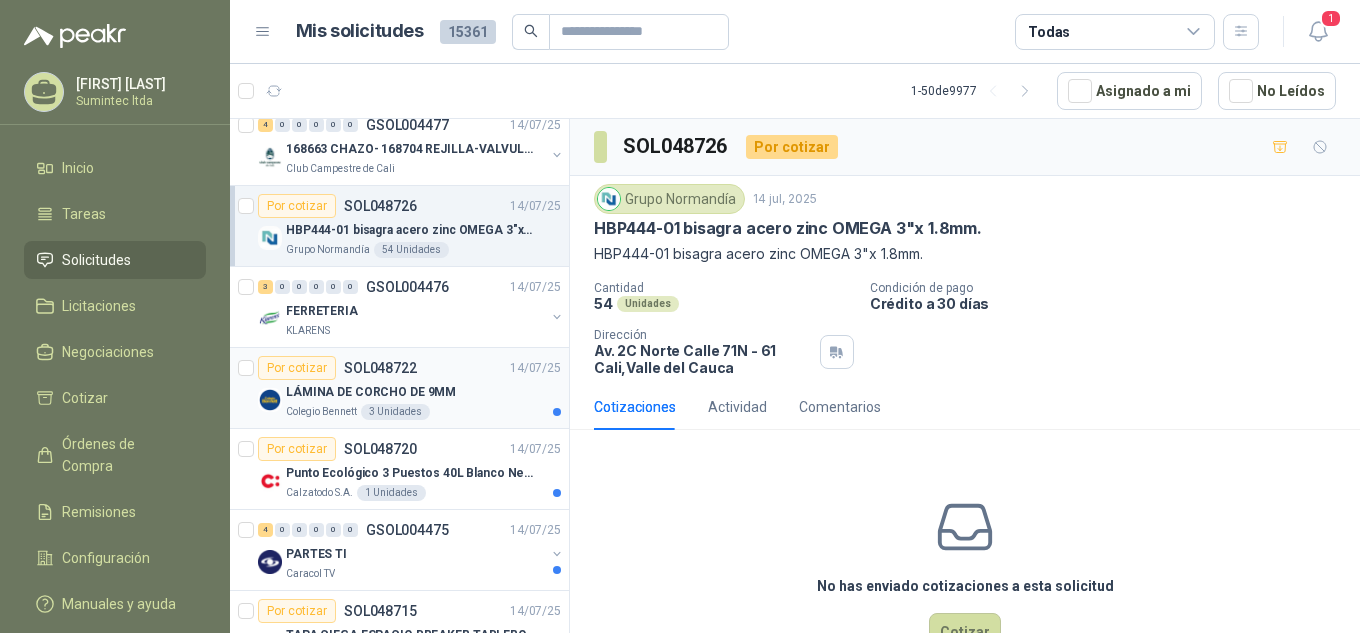 click on "3   Unidades" at bounding box center (395, 412) 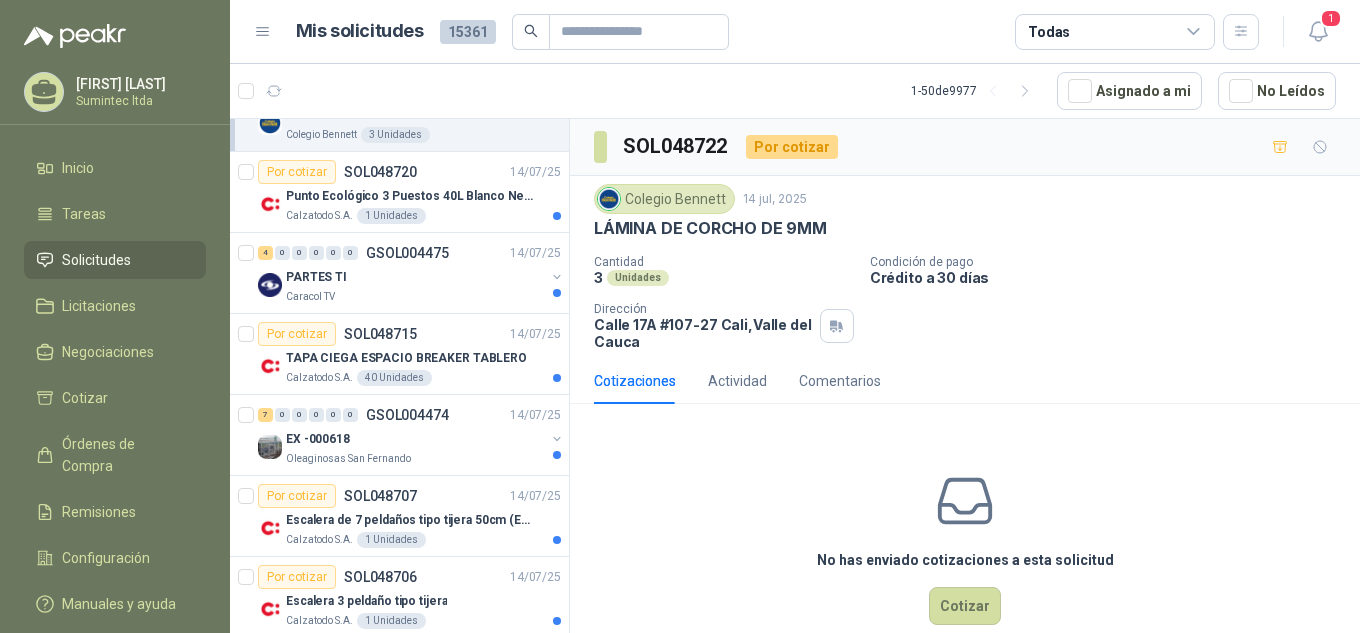 scroll, scrollTop: 800, scrollLeft: 0, axis: vertical 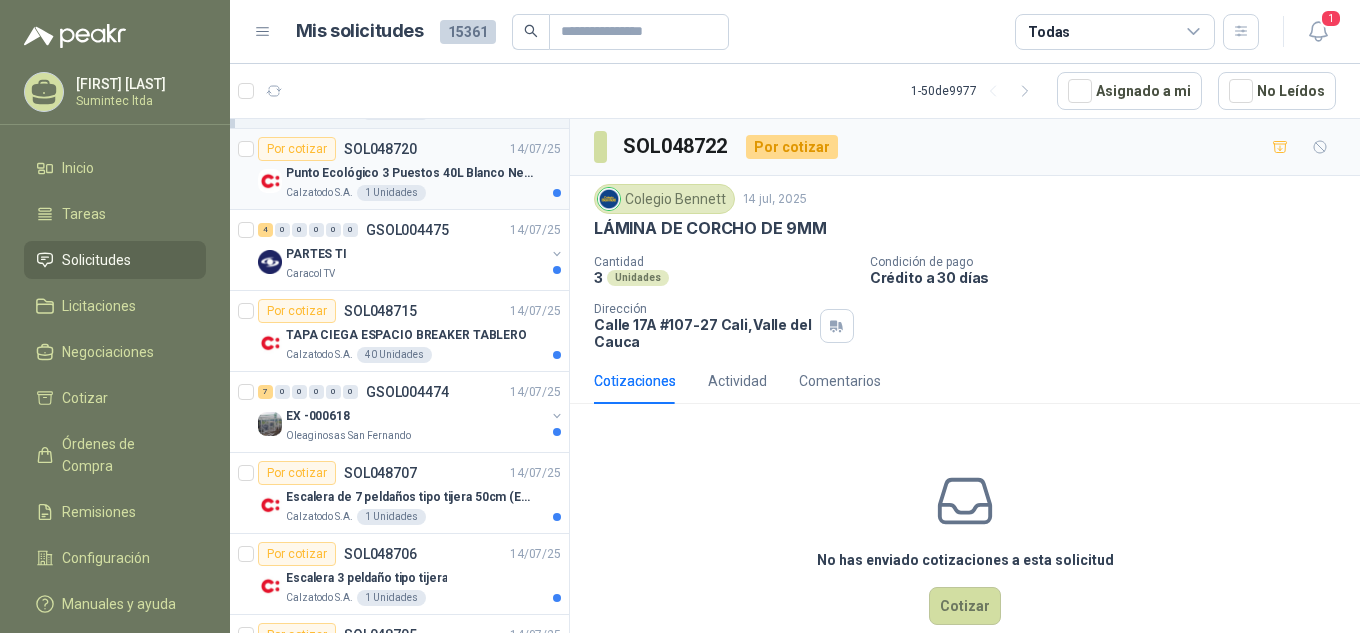 click on "1   Unidades" at bounding box center [391, 193] 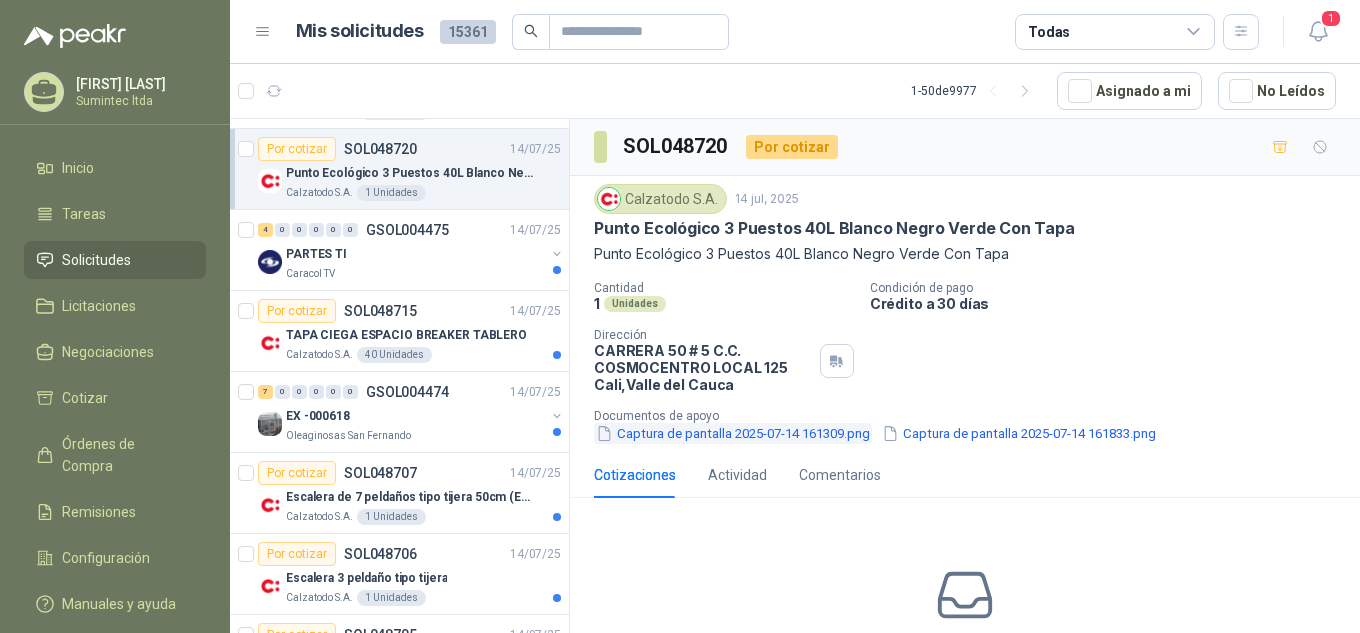 click on "Captura de pantalla 2025-07-14 161309.png" at bounding box center (733, 433) 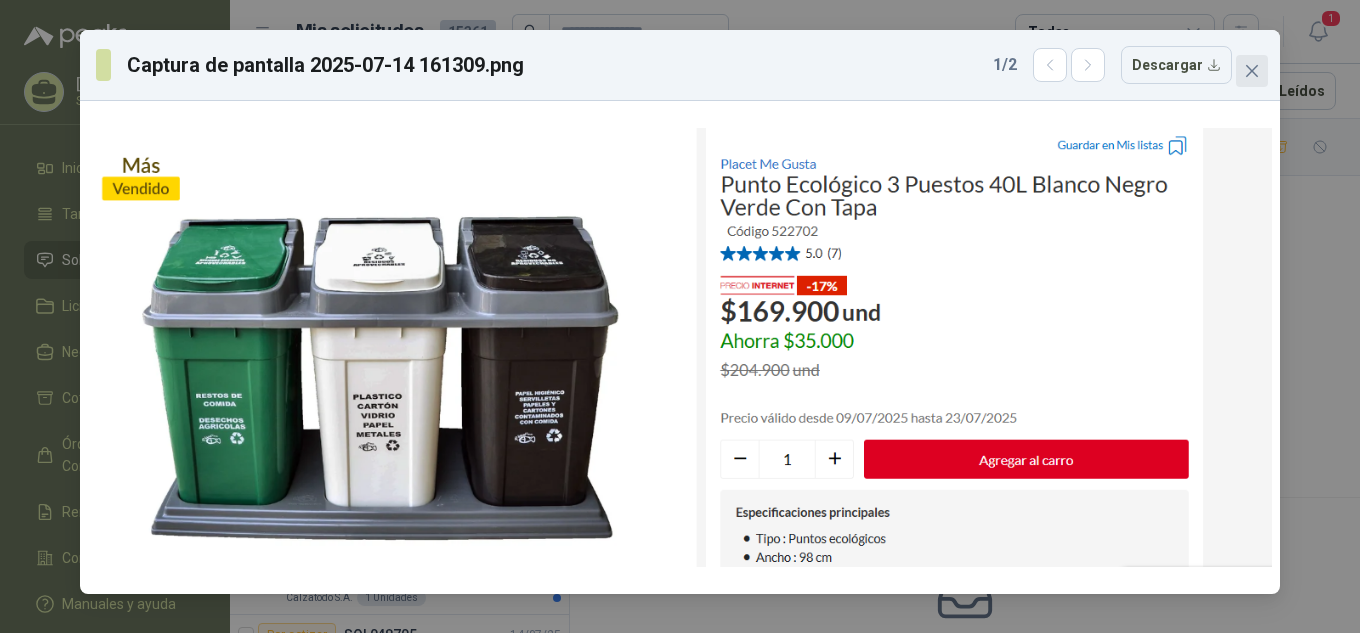 click 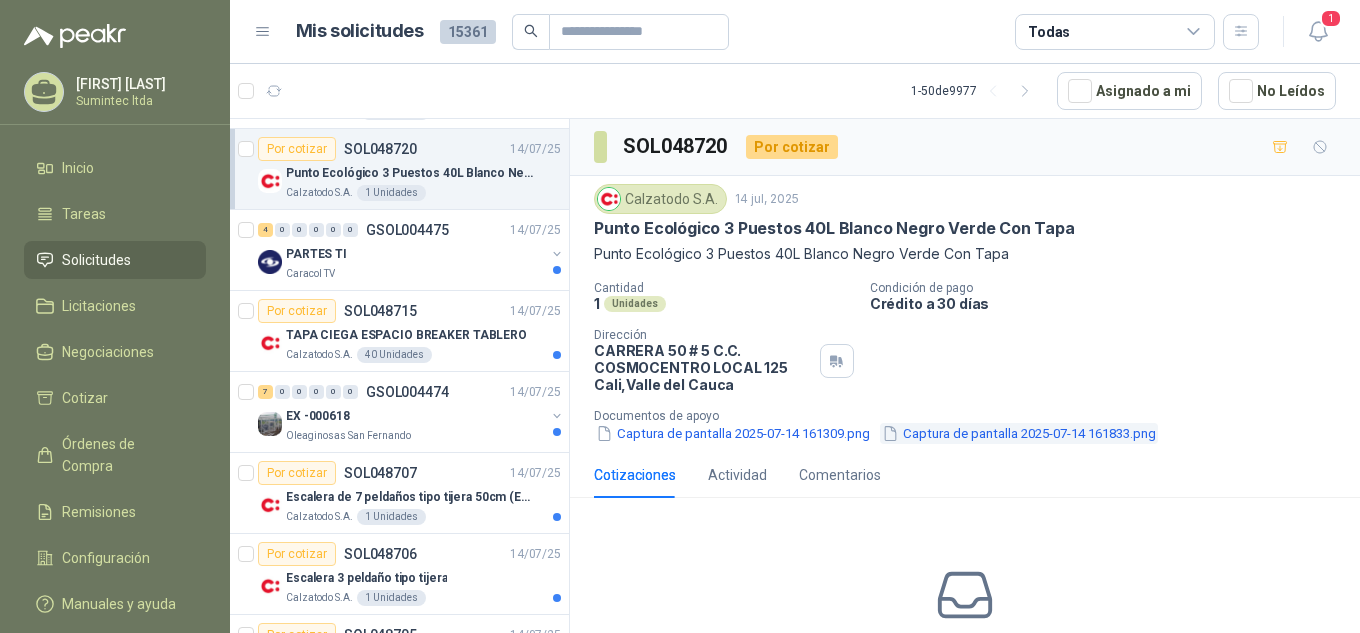click on "Captura de pantalla 2025-07-14 161833.png" at bounding box center (1019, 433) 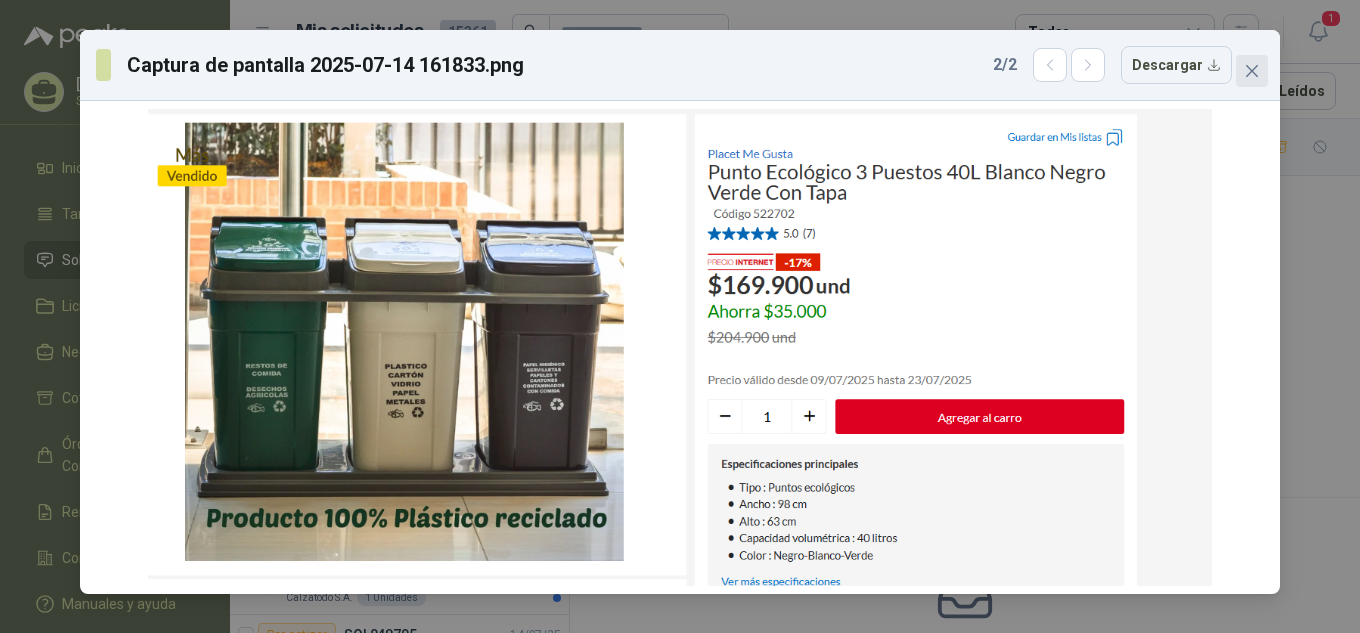click 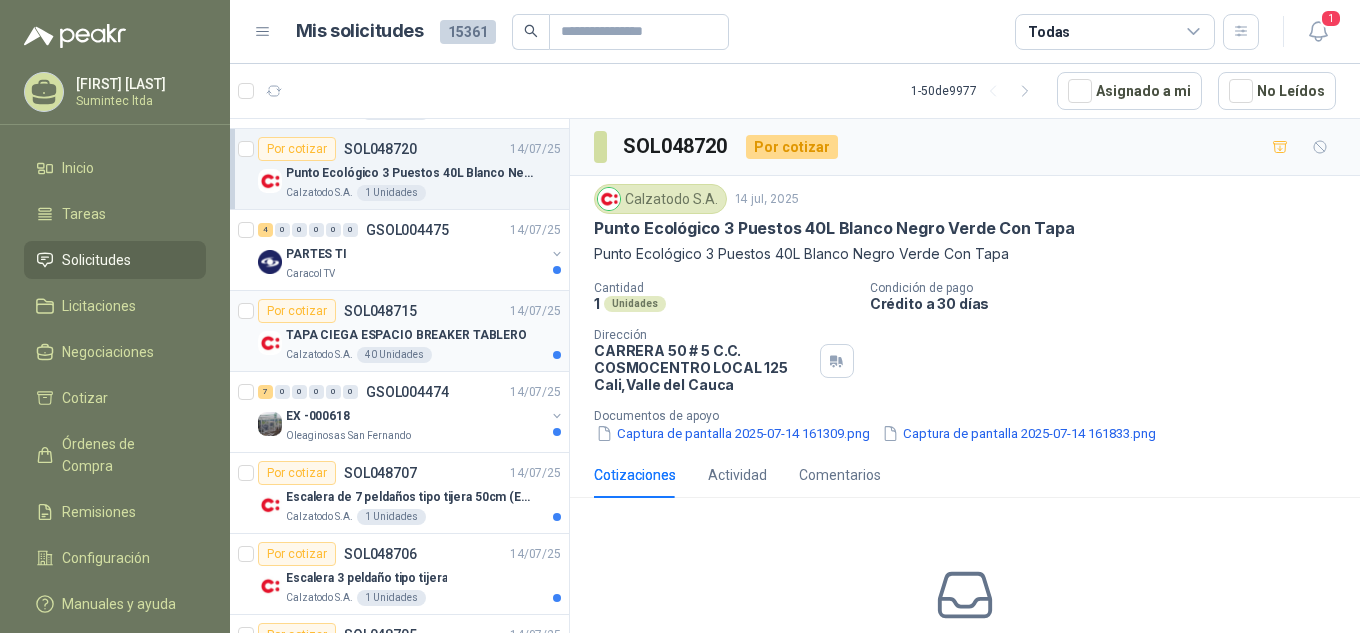 click on "TAPA CIEGA ESPACIO BREAKER TABLERO" at bounding box center (406, 335) 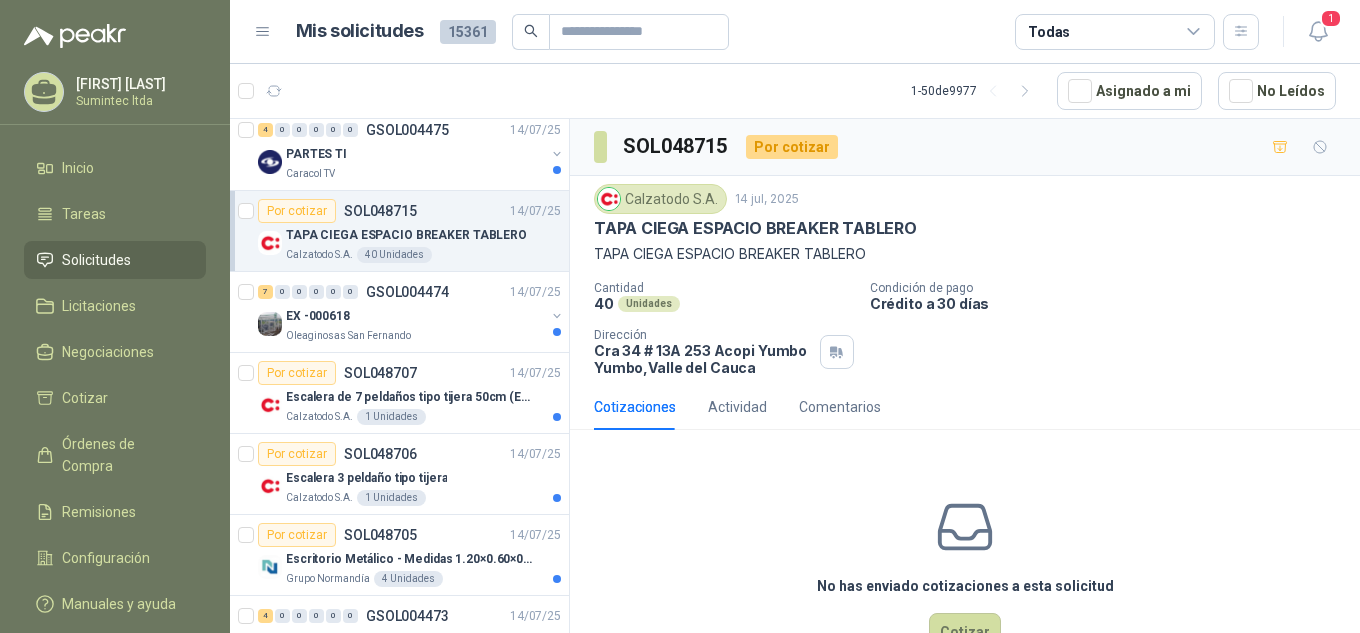 scroll, scrollTop: 1000, scrollLeft: 0, axis: vertical 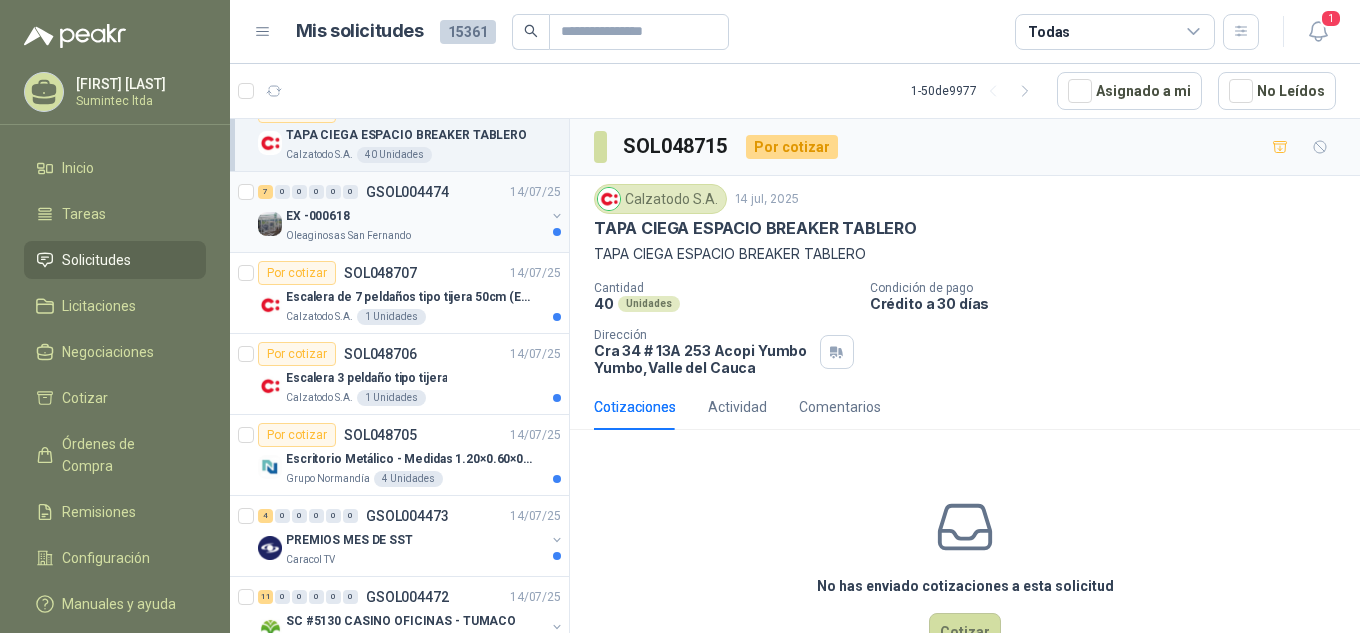 click on "7 0 0 0 0 0 GSOL004474 14/07/25 EX -000618 Oleaginosas San Fernando" at bounding box center [399, 212] 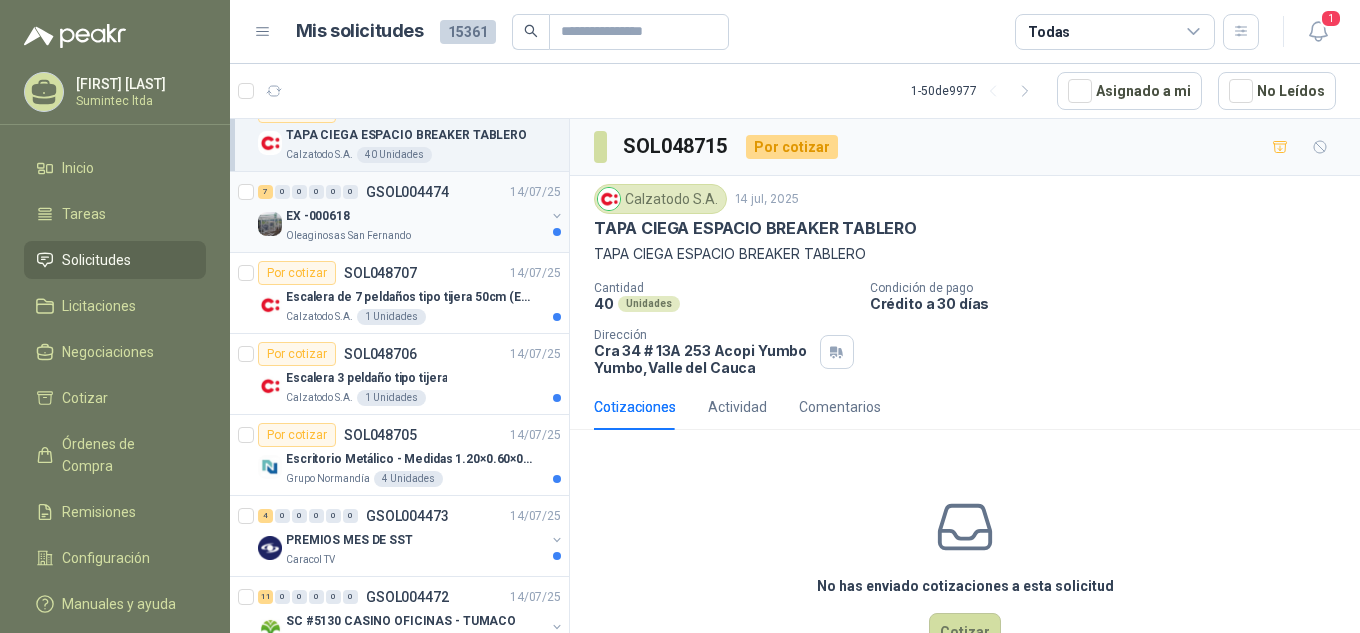 click on "Oleaginosas San Fernando" at bounding box center (348, 236) 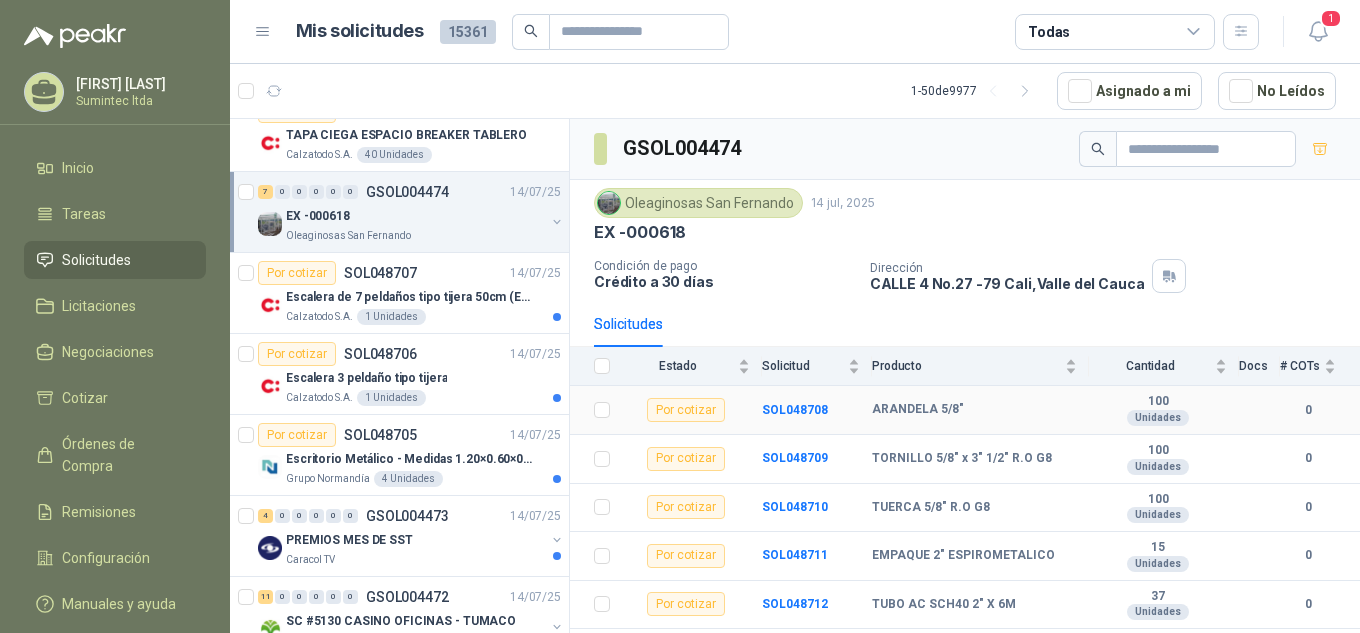 scroll, scrollTop: 86, scrollLeft: 0, axis: vertical 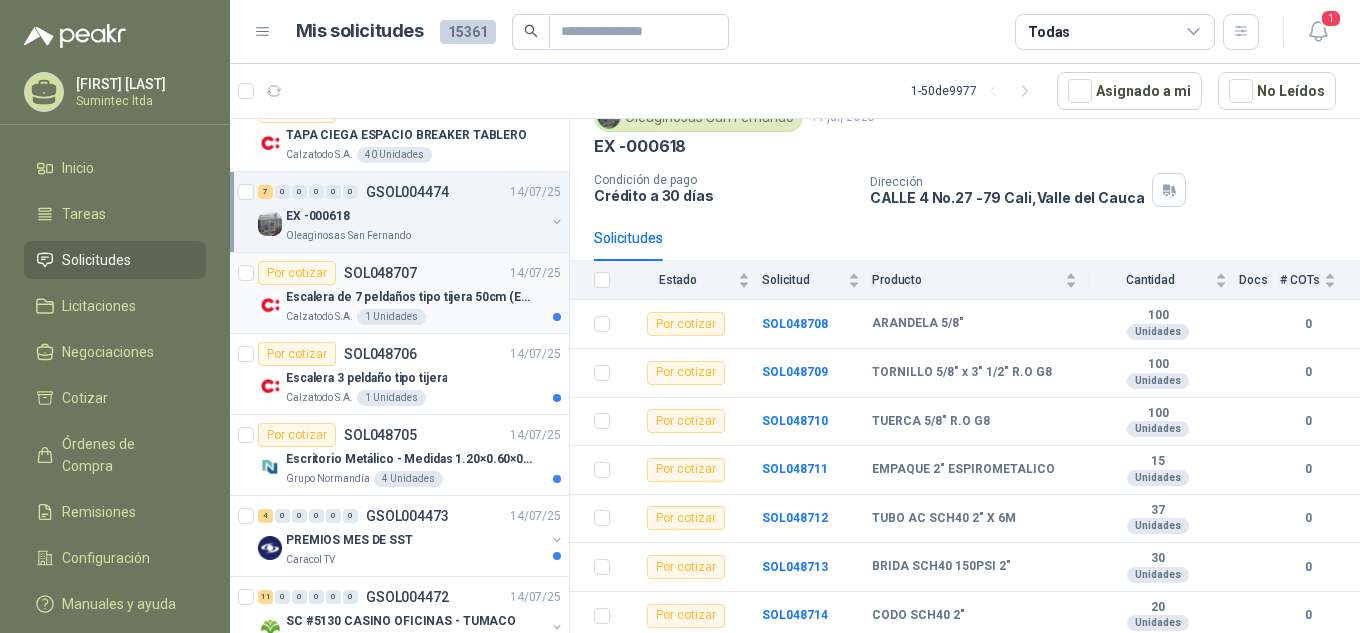 click on "Escalera de 7 peldaños tipo tijera 50cm (En apertura)  para que se pueda abrir bien en la bodega" at bounding box center (410, 297) 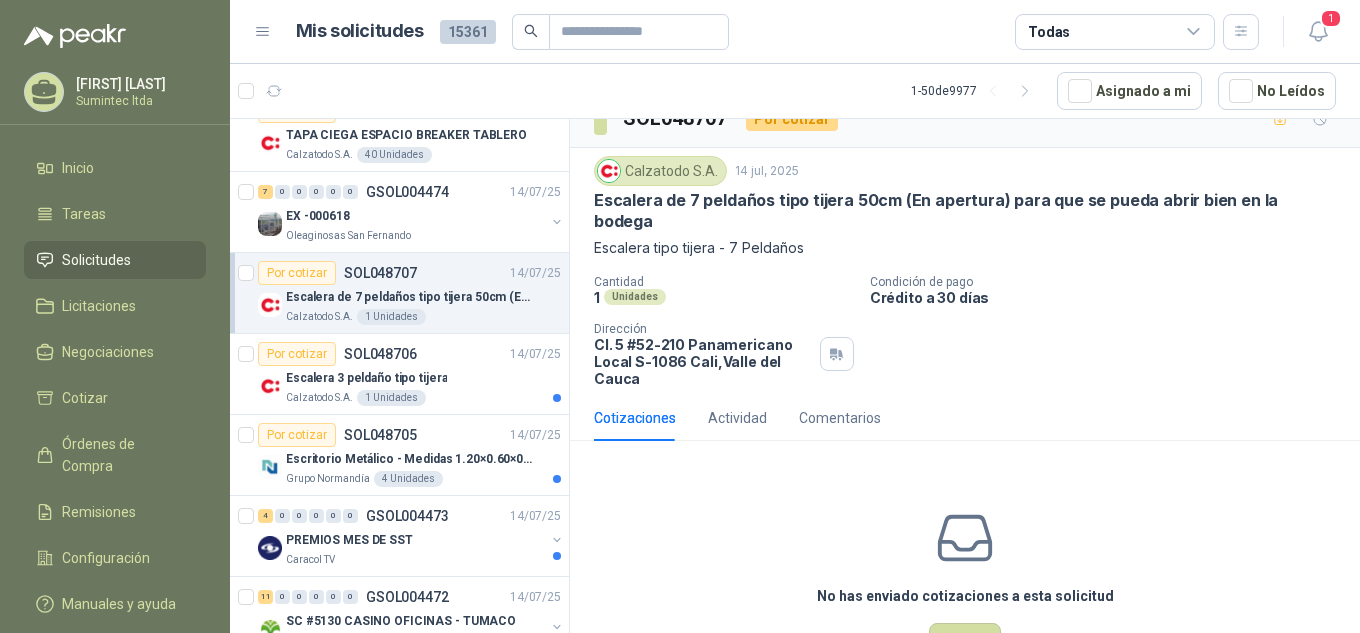scroll, scrollTop: 0, scrollLeft: 0, axis: both 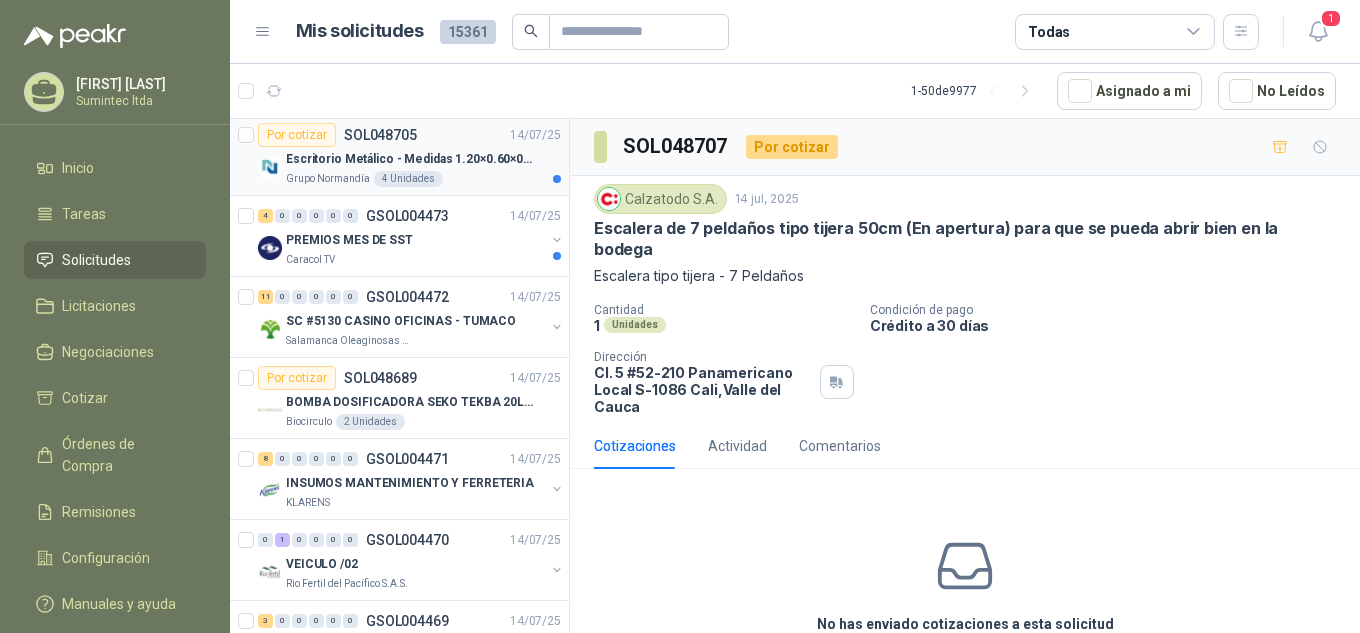 click on "Escritorio Metálico - Medidas 1.20×0.60×0.75" at bounding box center [410, 159] 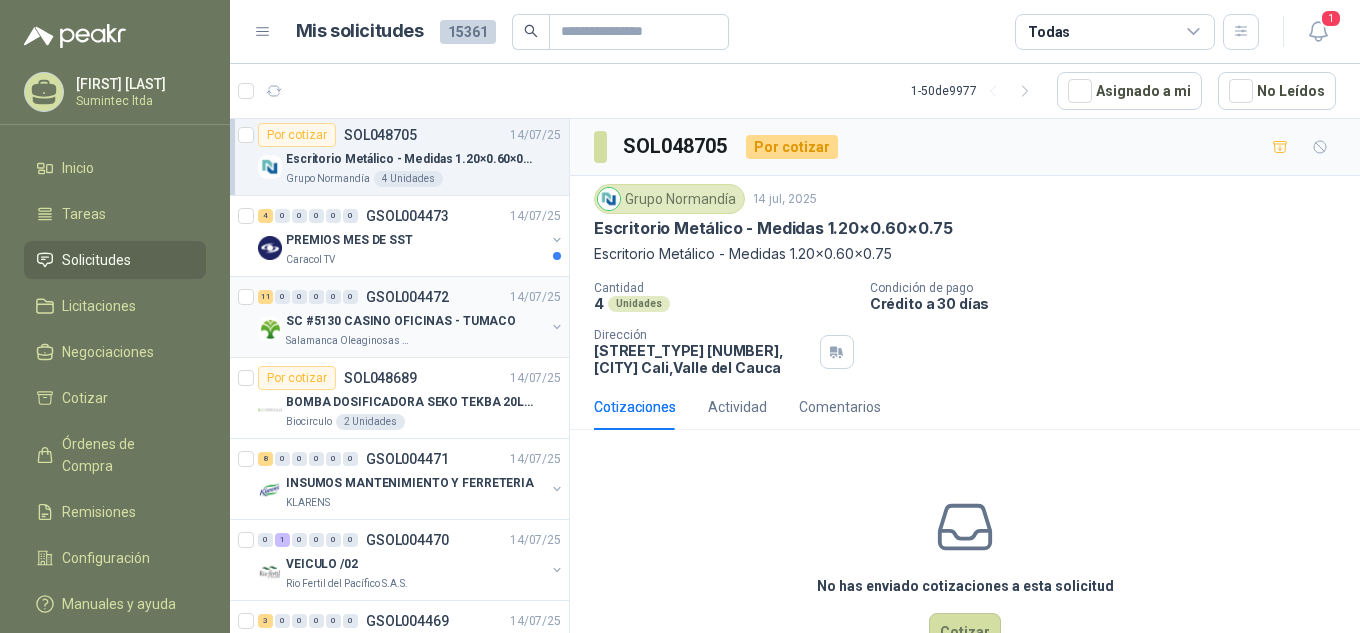 click on "11 0 0 0 0 0 GSOL004472 14/07/25 SC #5130 CASINO OFICINAS - TUMACO [CITY] Oleaginosas SAS" at bounding box center (399, 317) 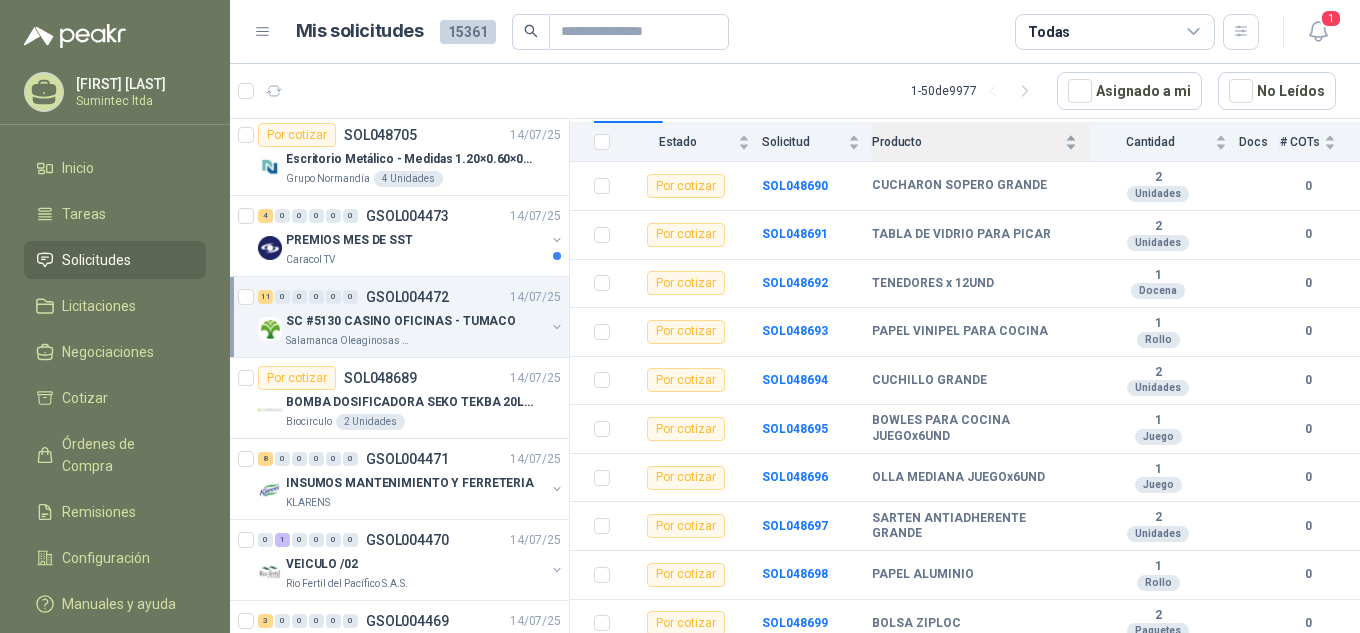 scroll, scrollTop: 281, scrollLeft: 0, axis: vertical 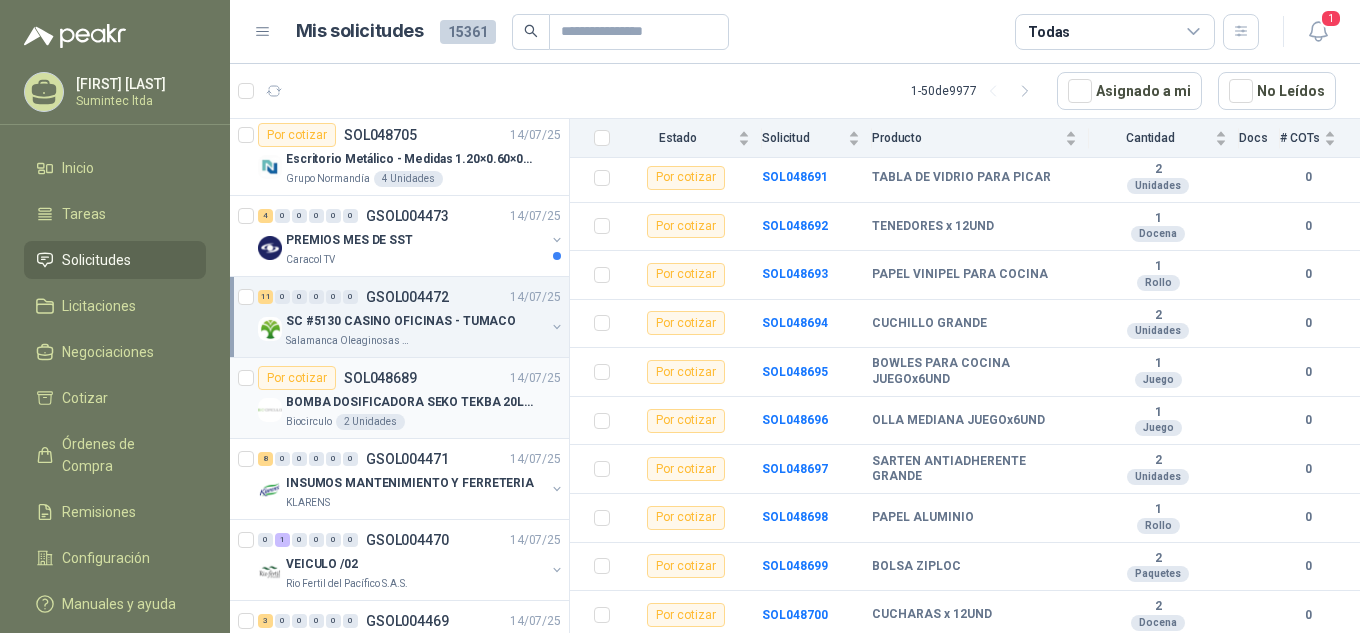 click on "BOMBA DOSIFICADORA SEKO TEKBA 20L/H - 5 BAR SELLO EPDM(SODA)" at bounding box center [410, 402] 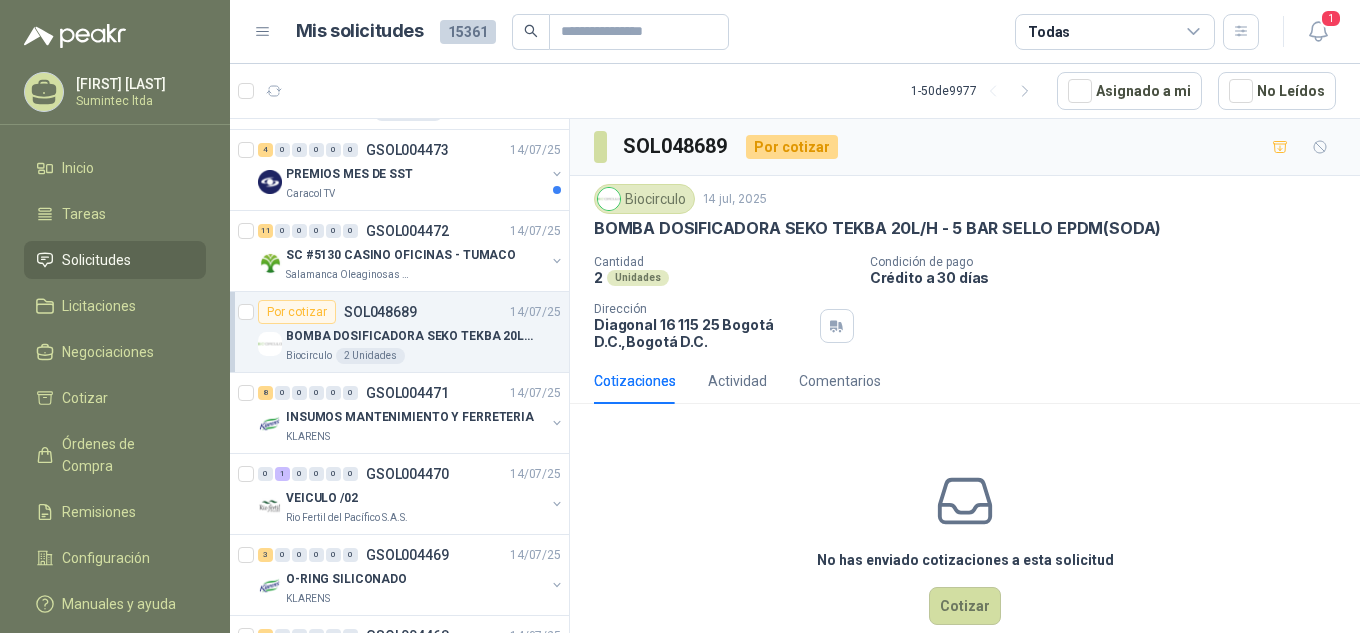 scroll, scrollTop: 1400, scrollLeft: 0, axis: vertical 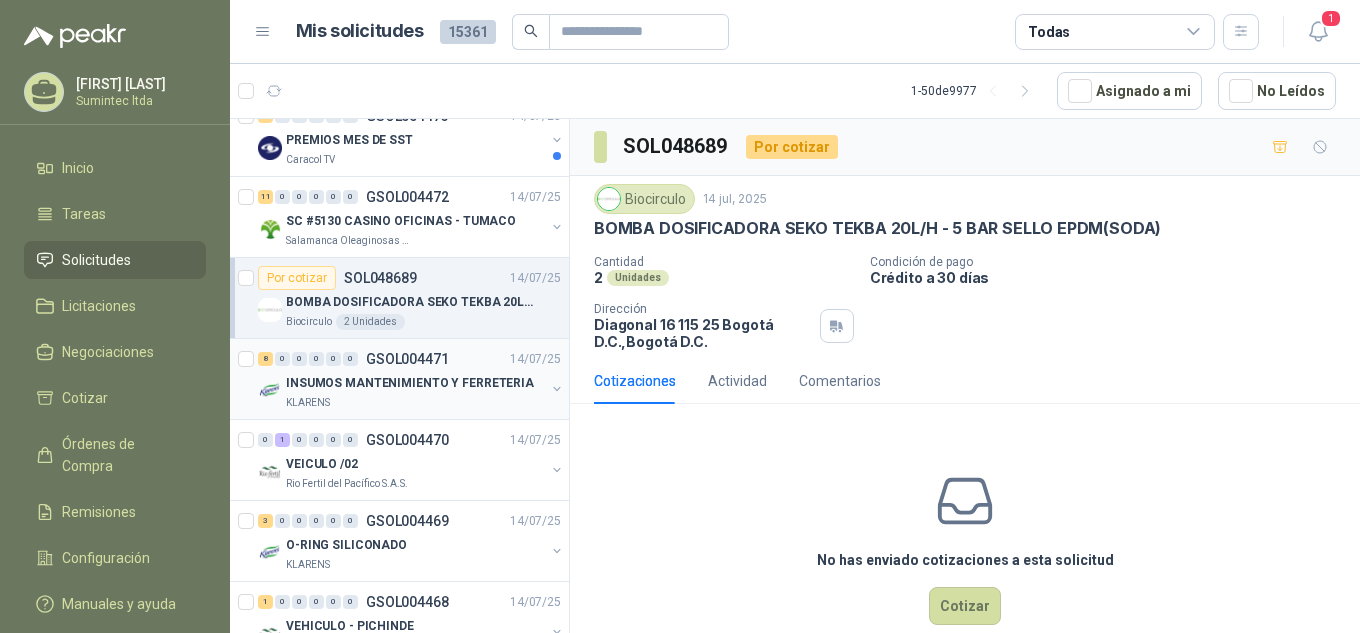 click on "KLARENS" at bounding box center (415, 403) 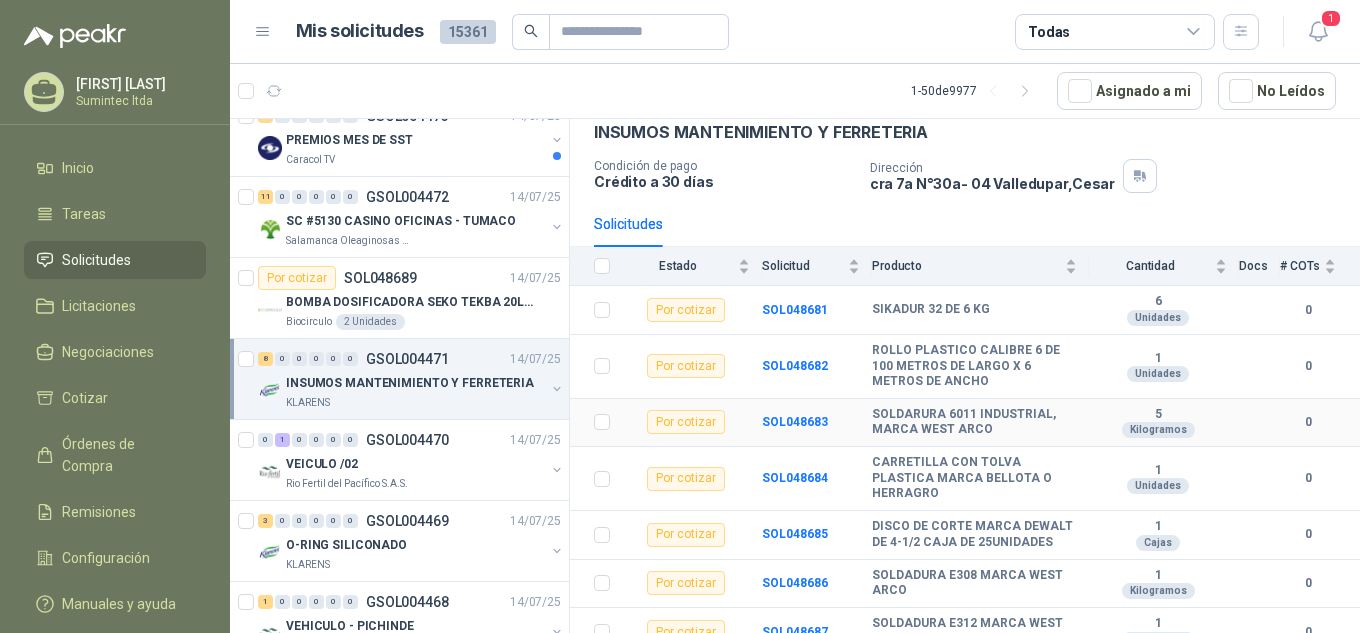 scroll, scrollTop: 165, scrollLeft: 0, axis: vertical 